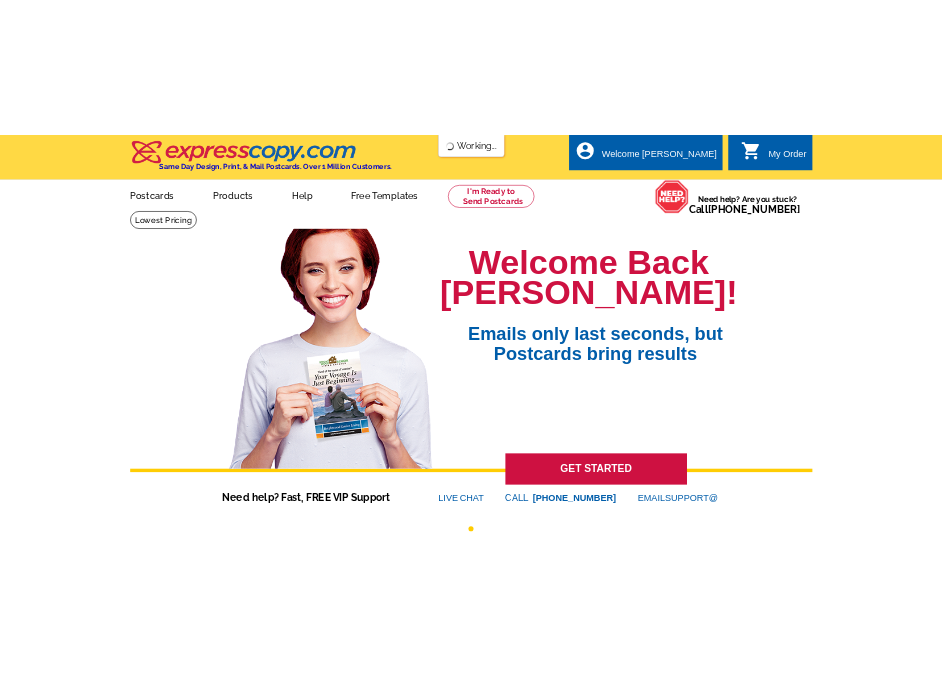 scroll, scrollTop: 0, scrollLeft: 0, axis: both 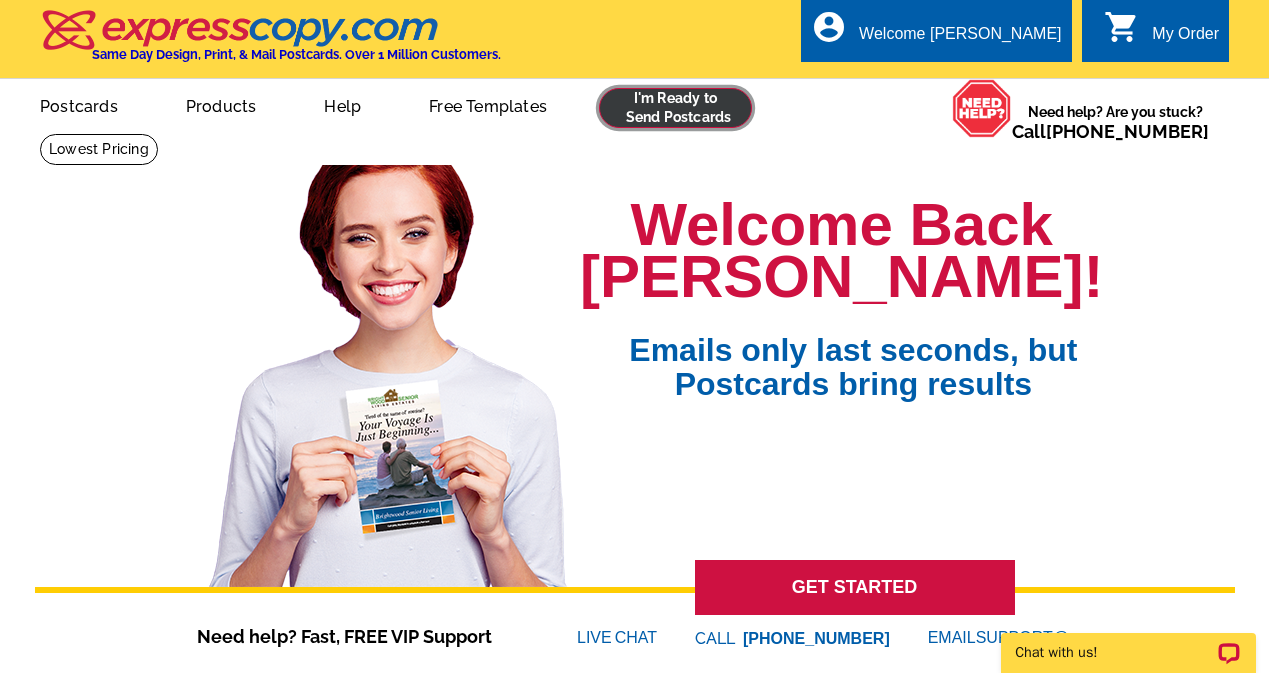 click at bounding box center [675, 108] 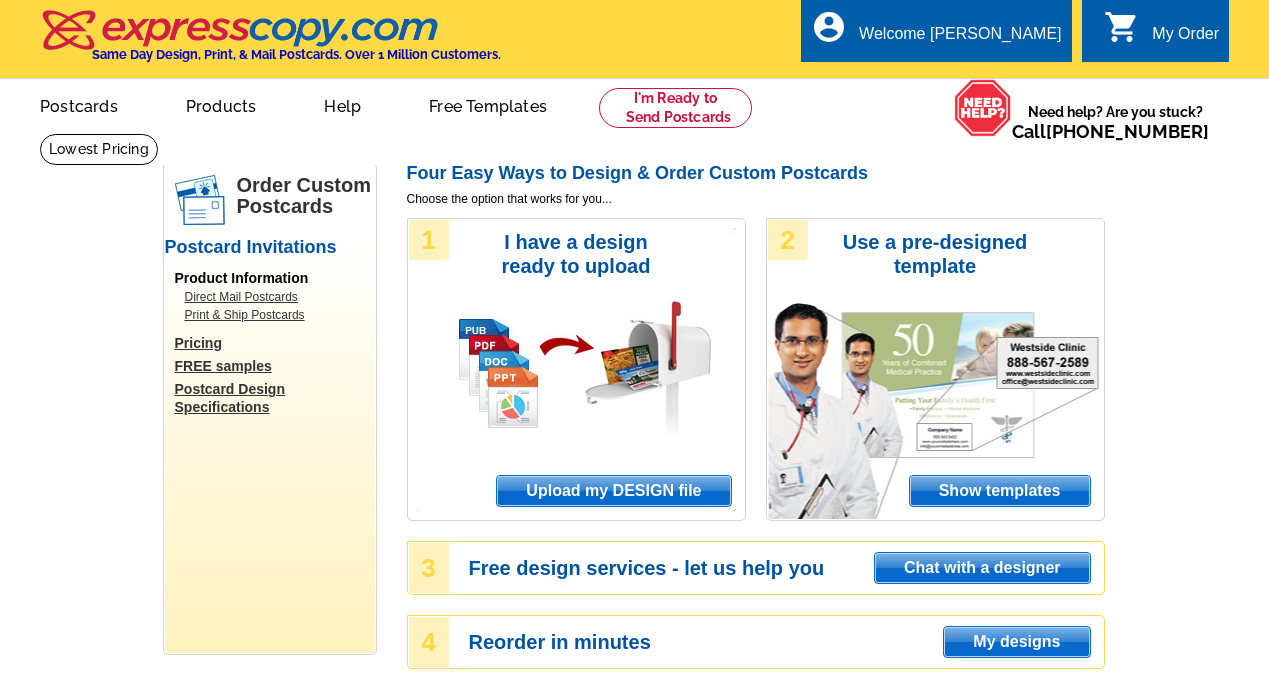 scroll, scrollTop: 0, scrollLeft: 0, axis: both 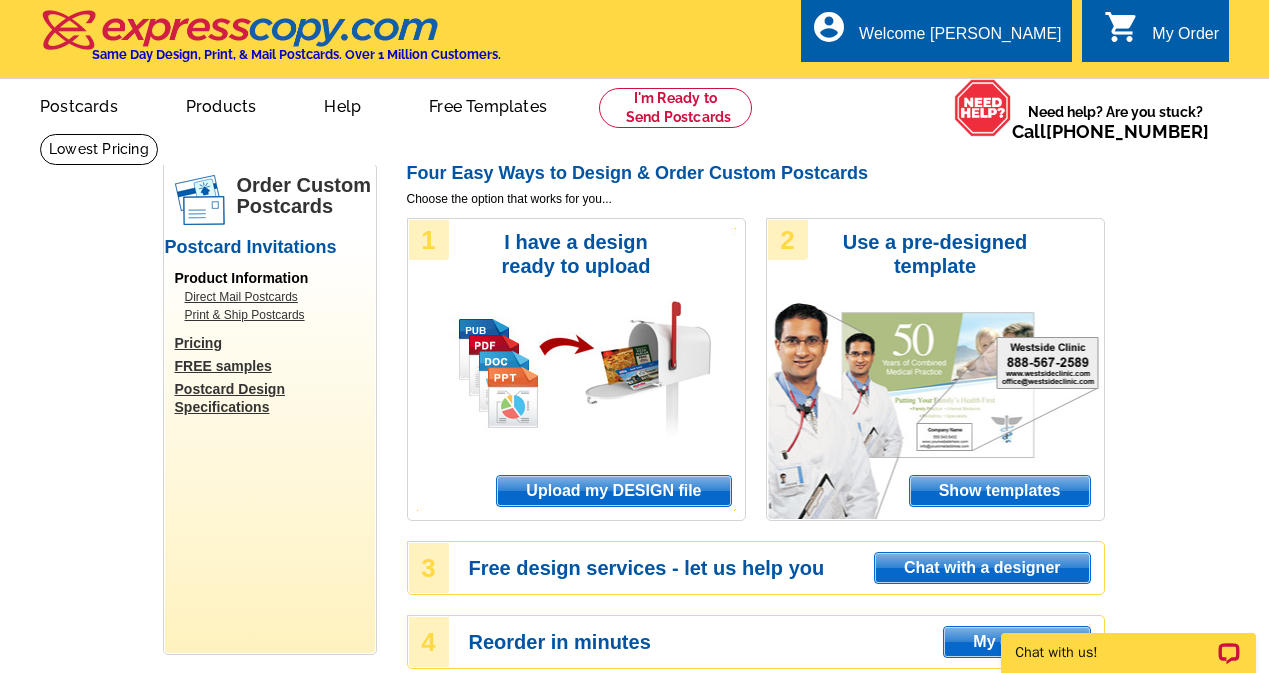 click on "Upload my DESIGN file" at bounding box center (613, 491) 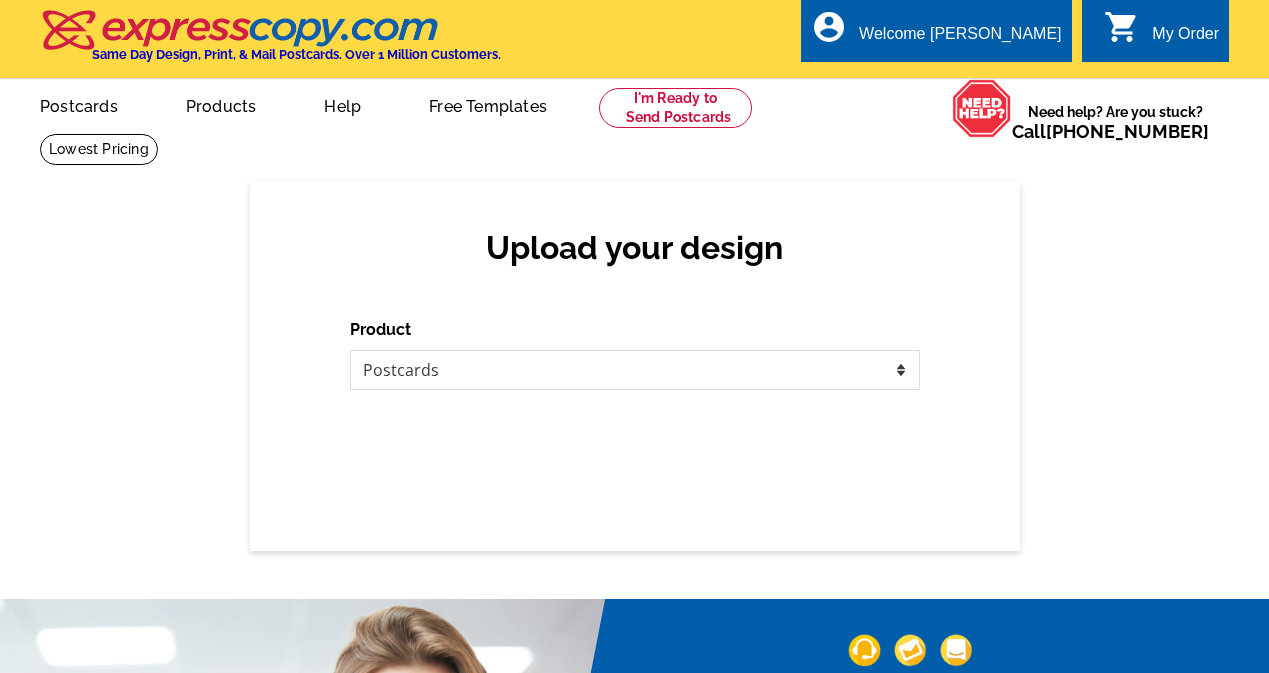 scroll, scrollTop: 0, scrollLeft: 0, axis: both 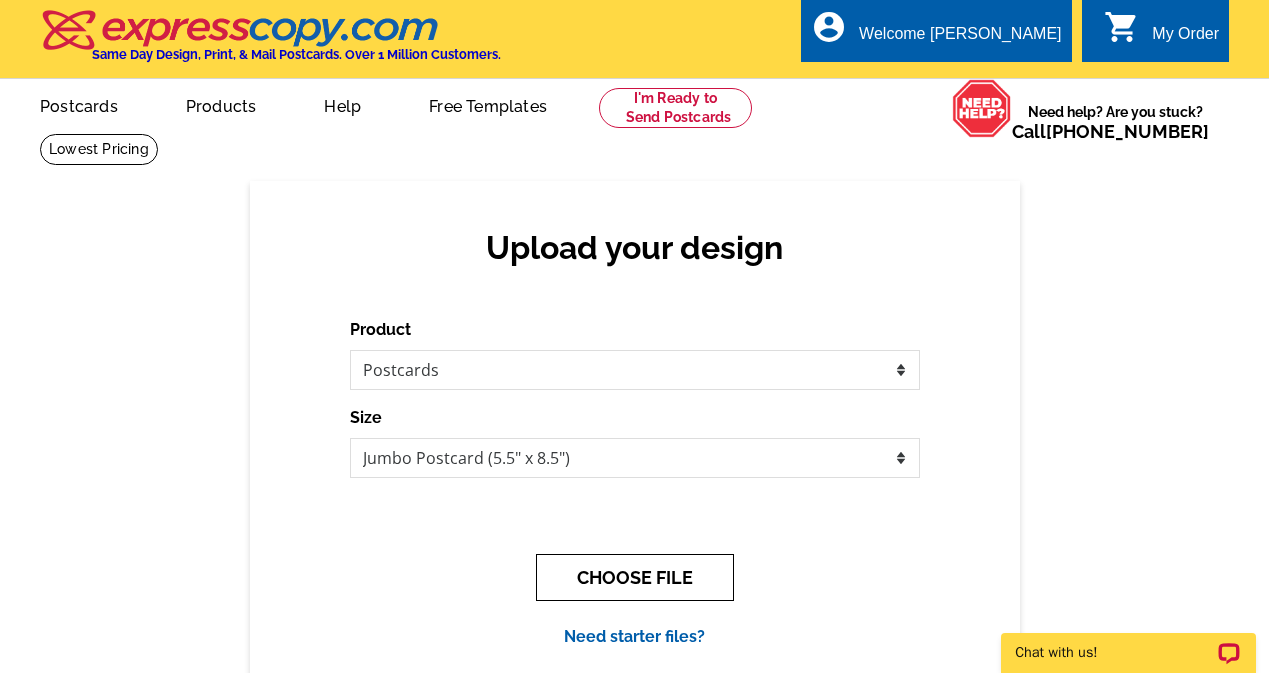 click on "CHOOSE FILE" at bounding box center [635, 577] 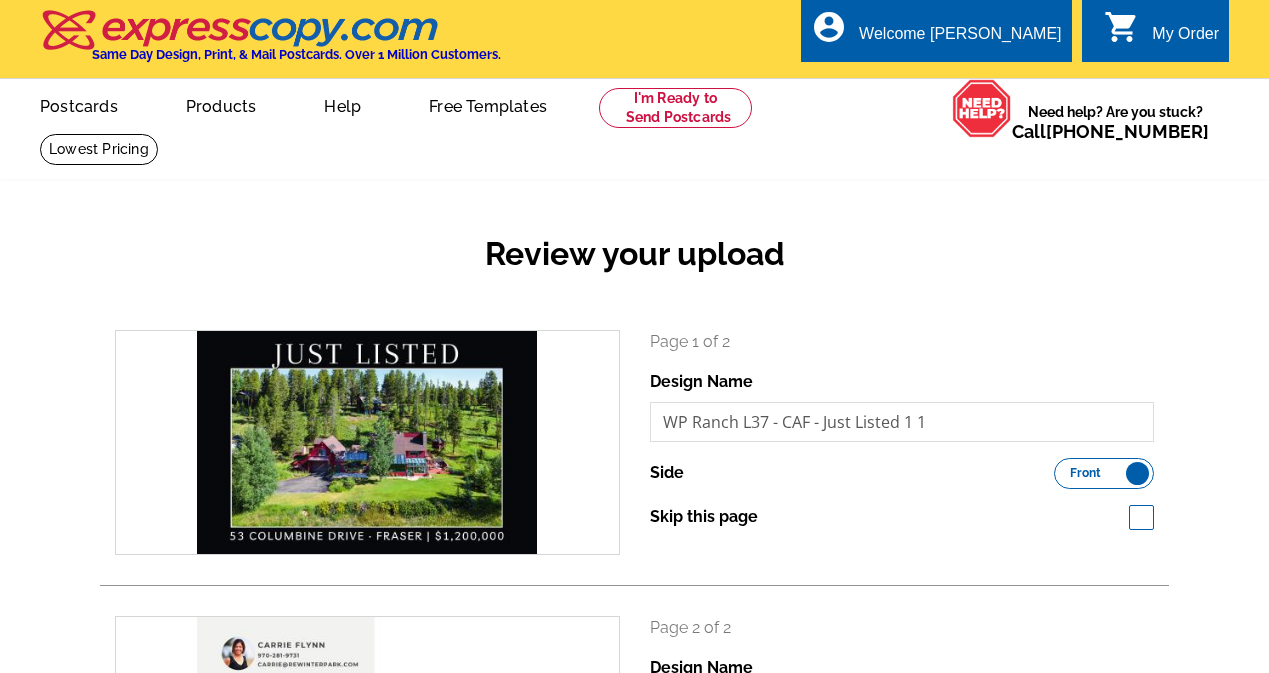 scroll, scrollTop: 0, scrollLeft: 0, axis: both 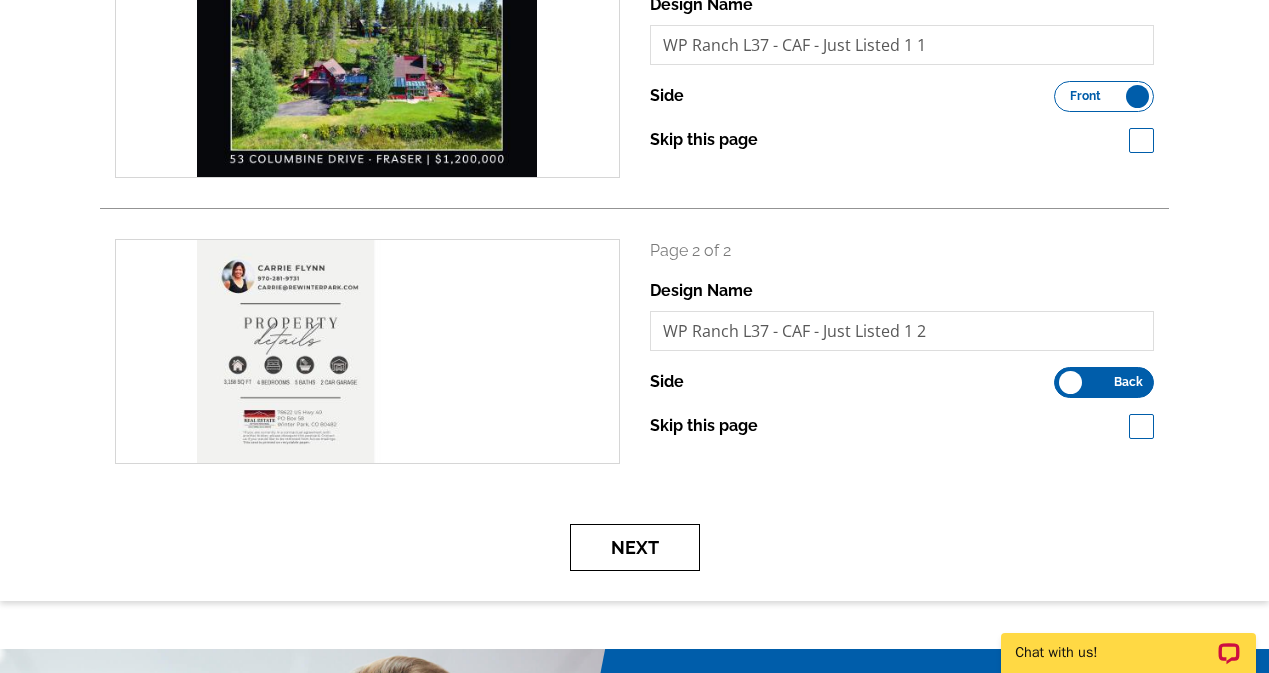 click on "Next" at bounding box center (635, 547) 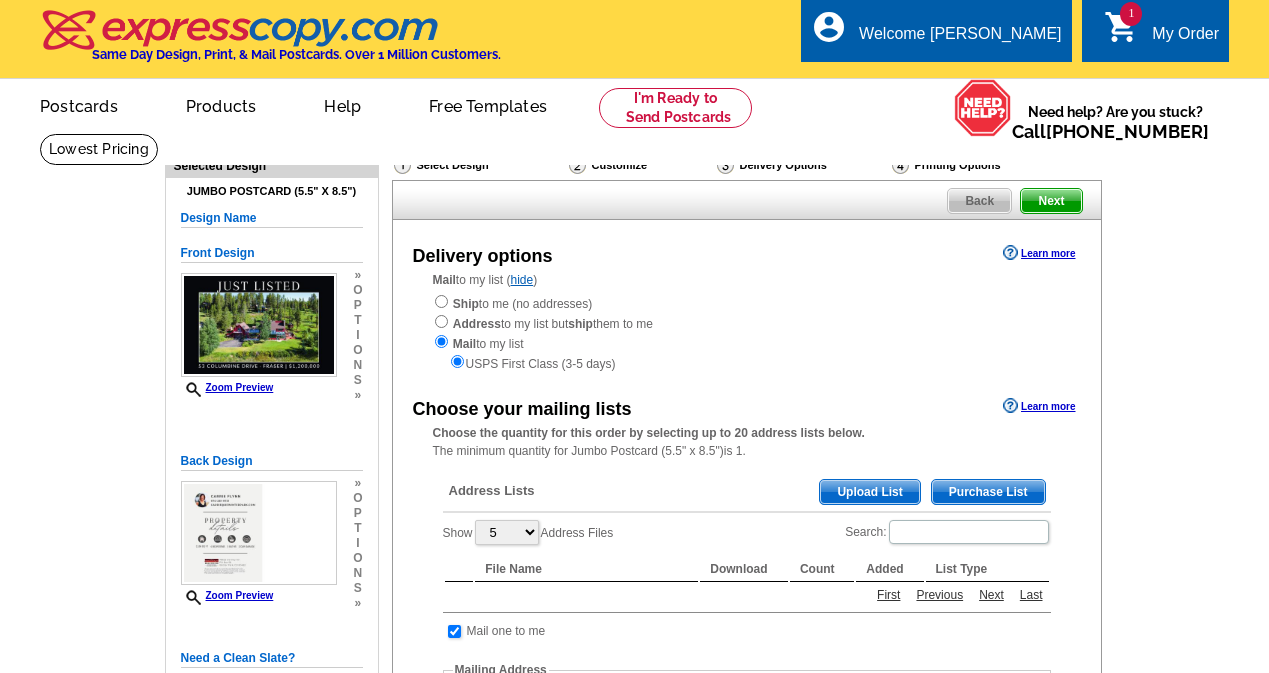 scroll, scrollTop: 0, scrollLeft: 0, axis: both 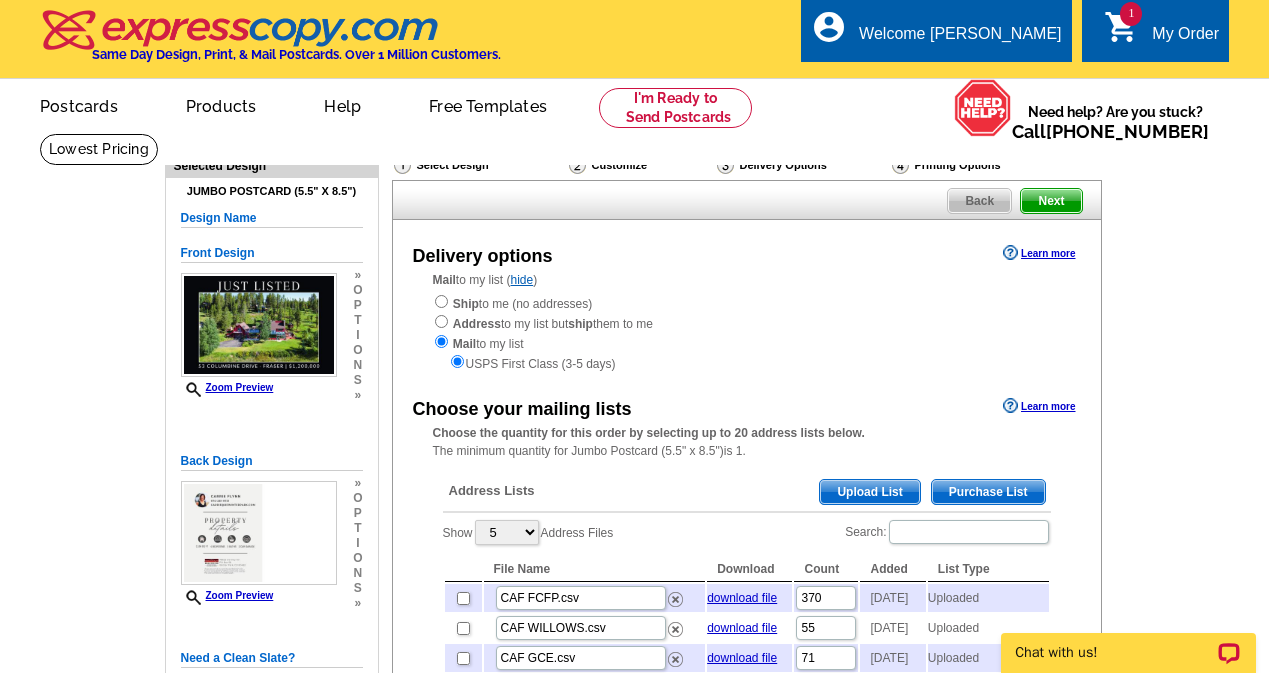 click on "Upload List" at bounding box center (869, 492) 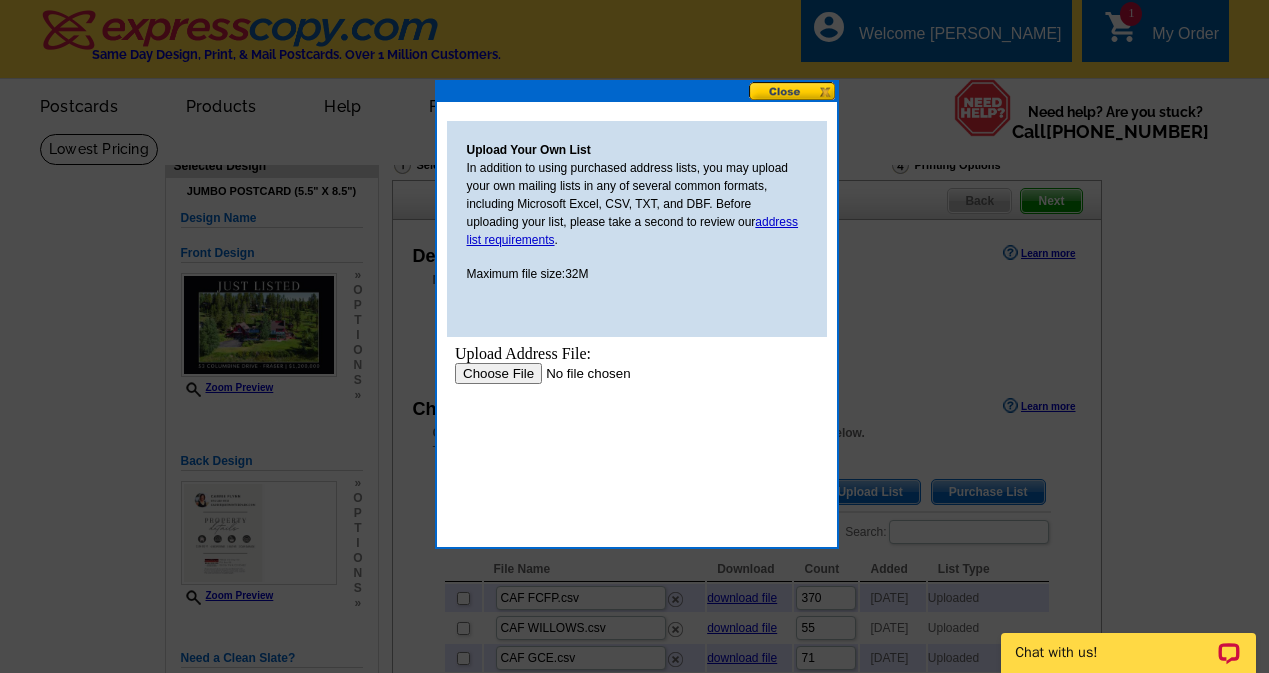 scroll, scrollTop: 0, scrollLeft: 0, axis: both 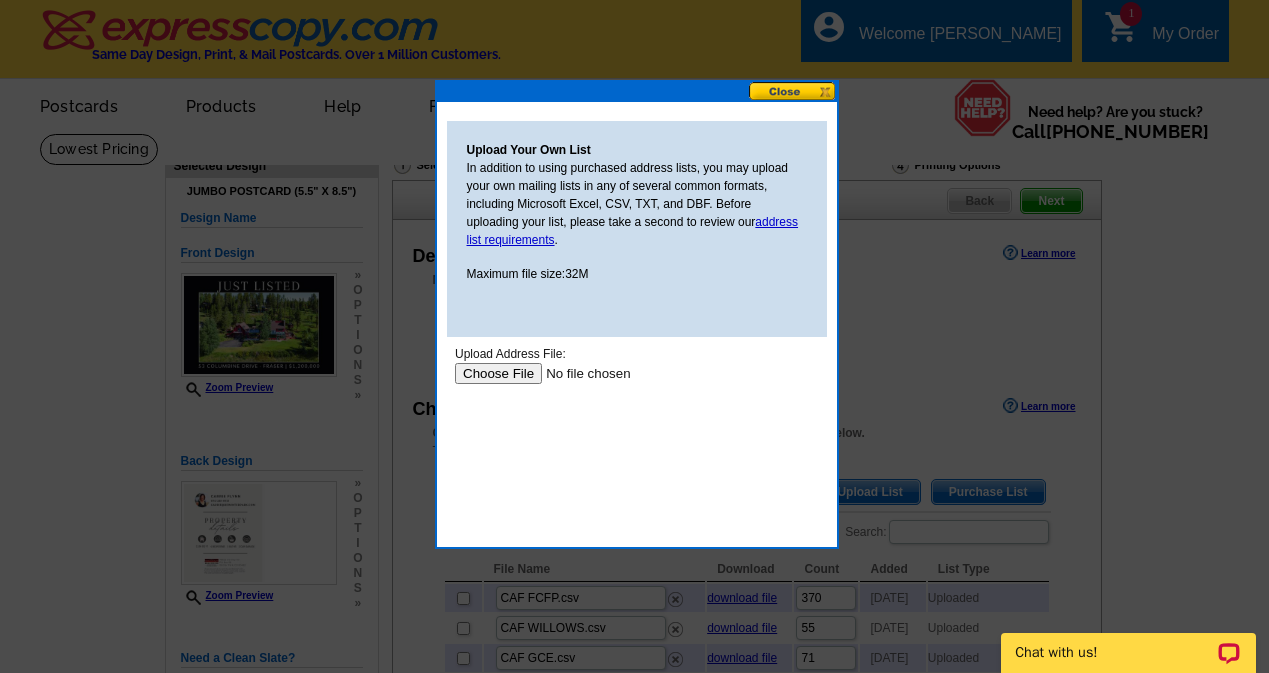 click at bounding box center [580, 373] 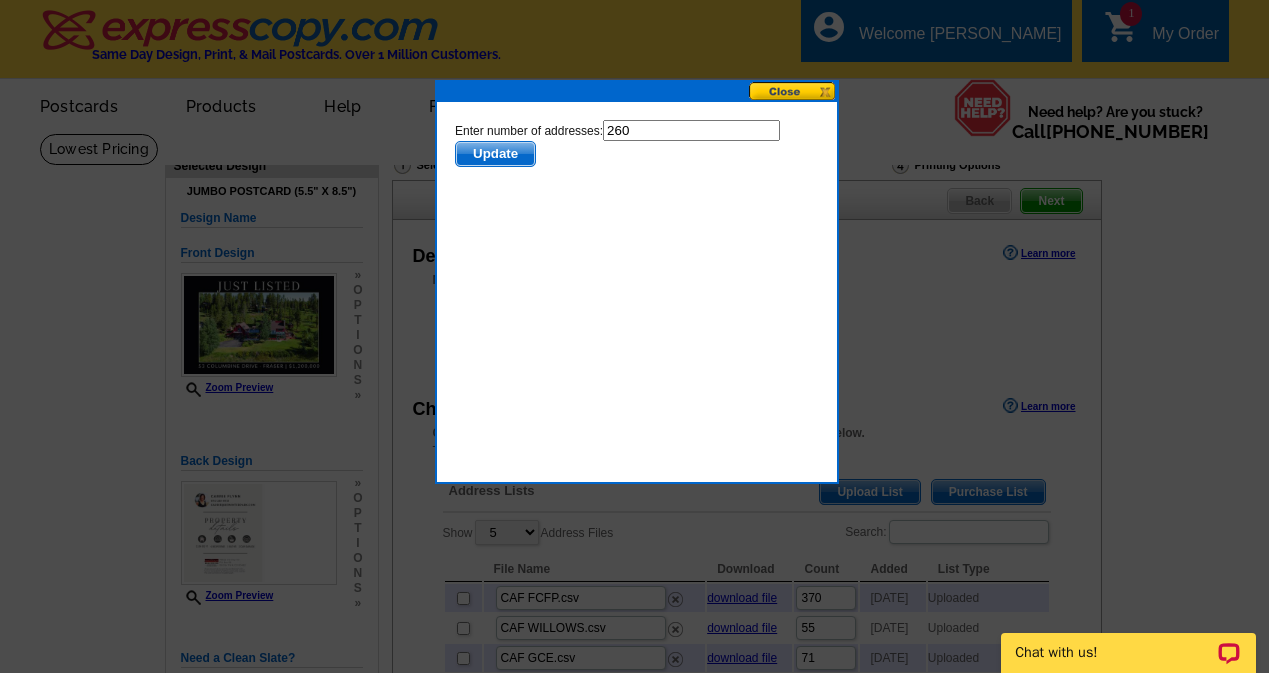 scroll, scrollTop: 0, scrollLeft: 0, axis: both 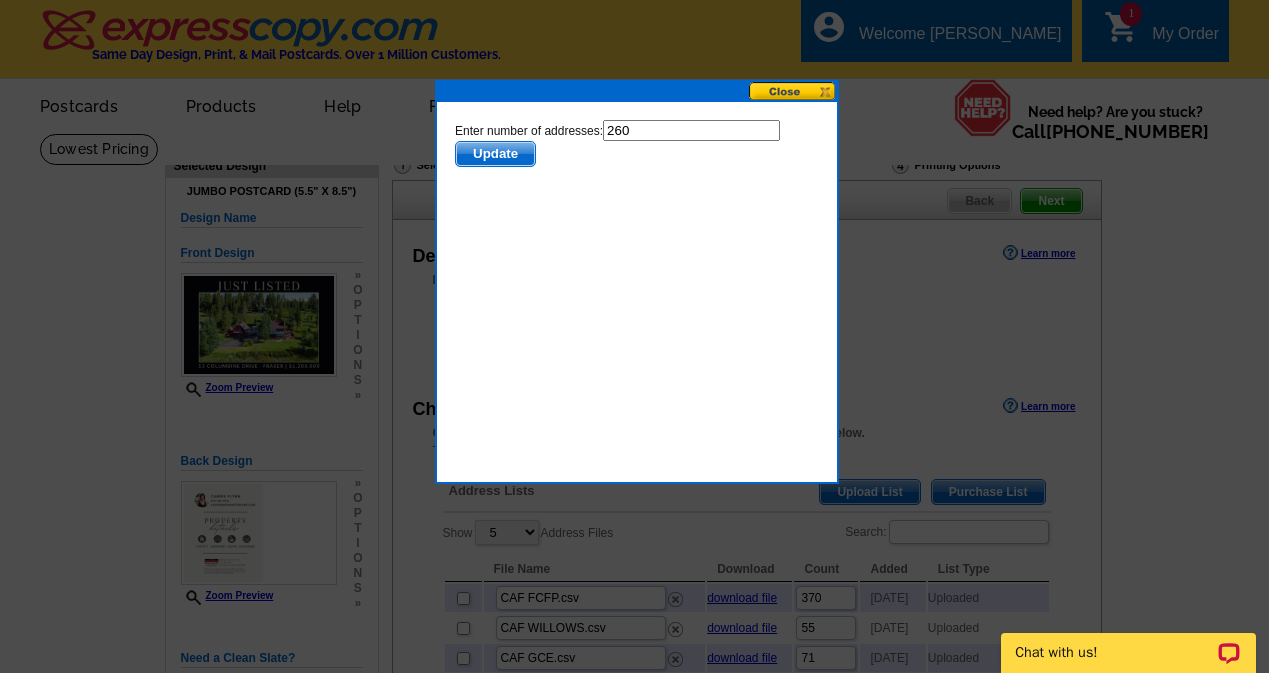 click on "Update" at bounding box center (494, 154) 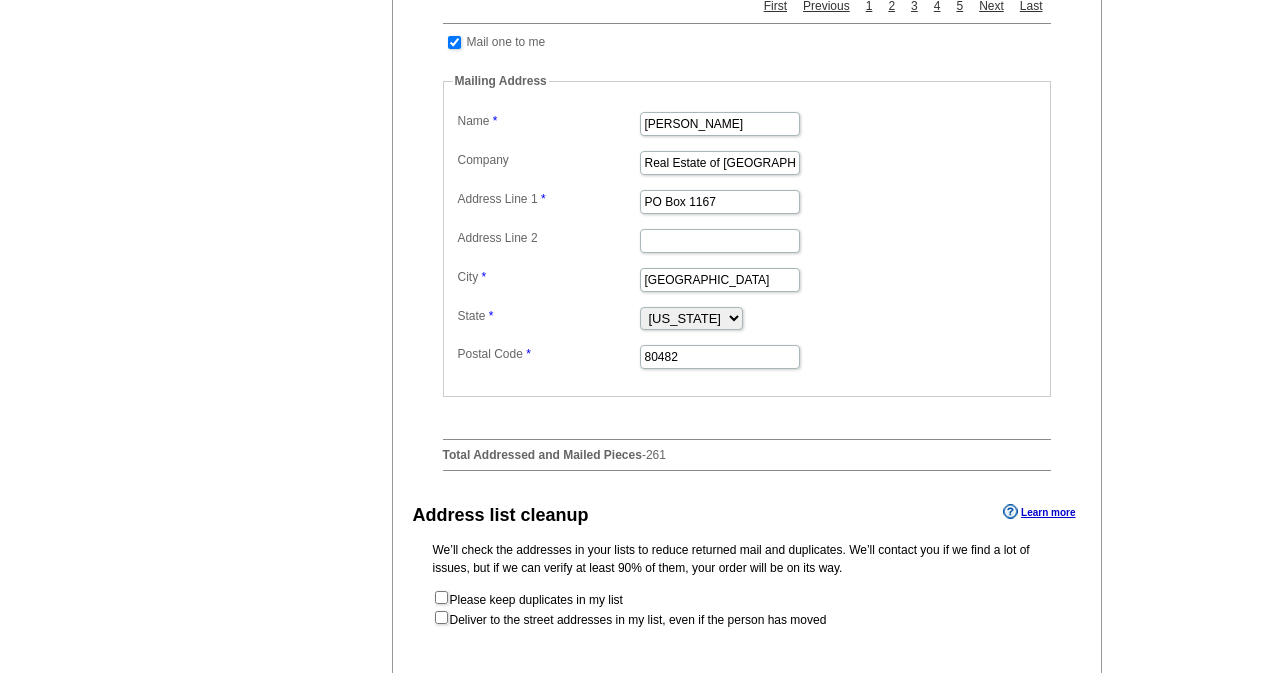 scroll, scrollTop: 810, scrollLeft: 0, axis: vertical 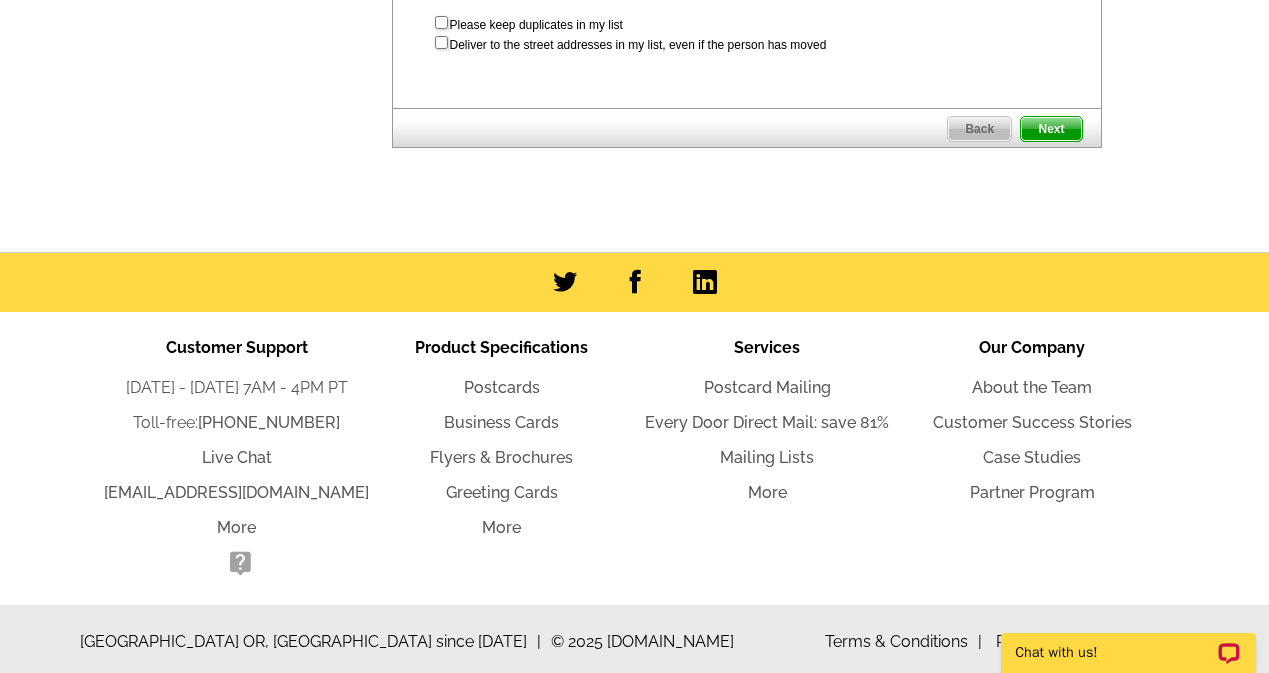 click on "Next" at bounding box center (1051, 129) 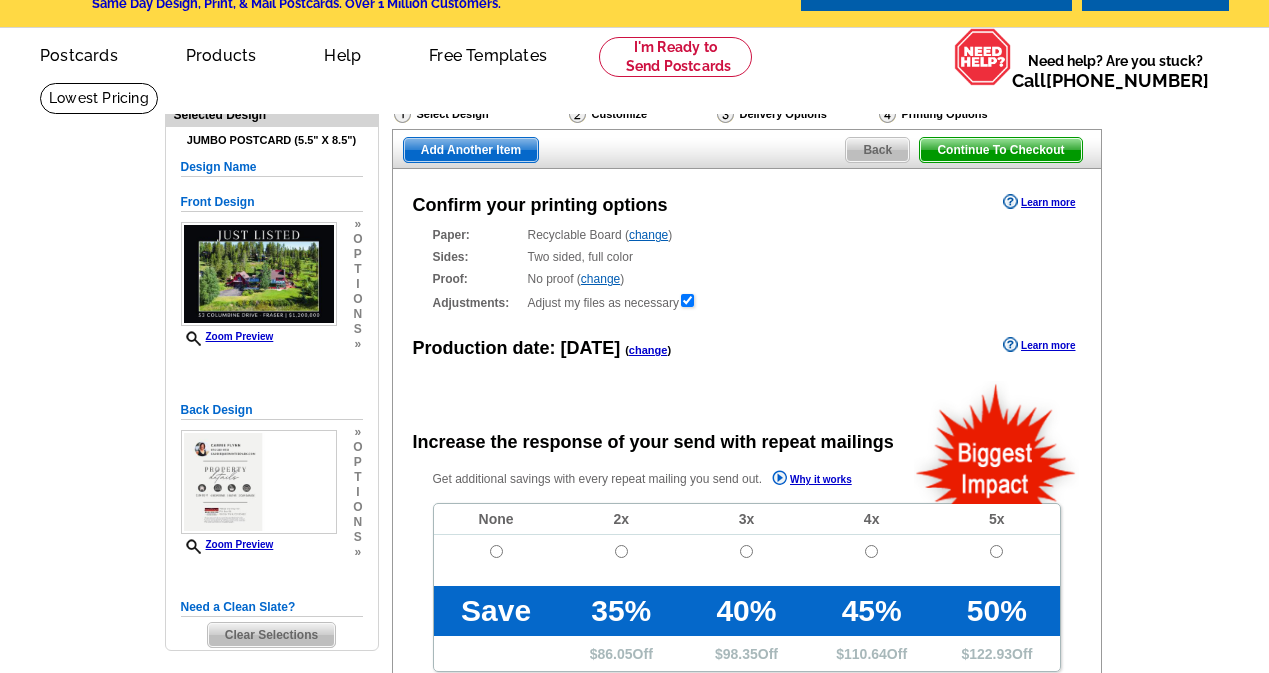 scroll, scrollTop: 78, scrollLeft: 0, axis: vertical 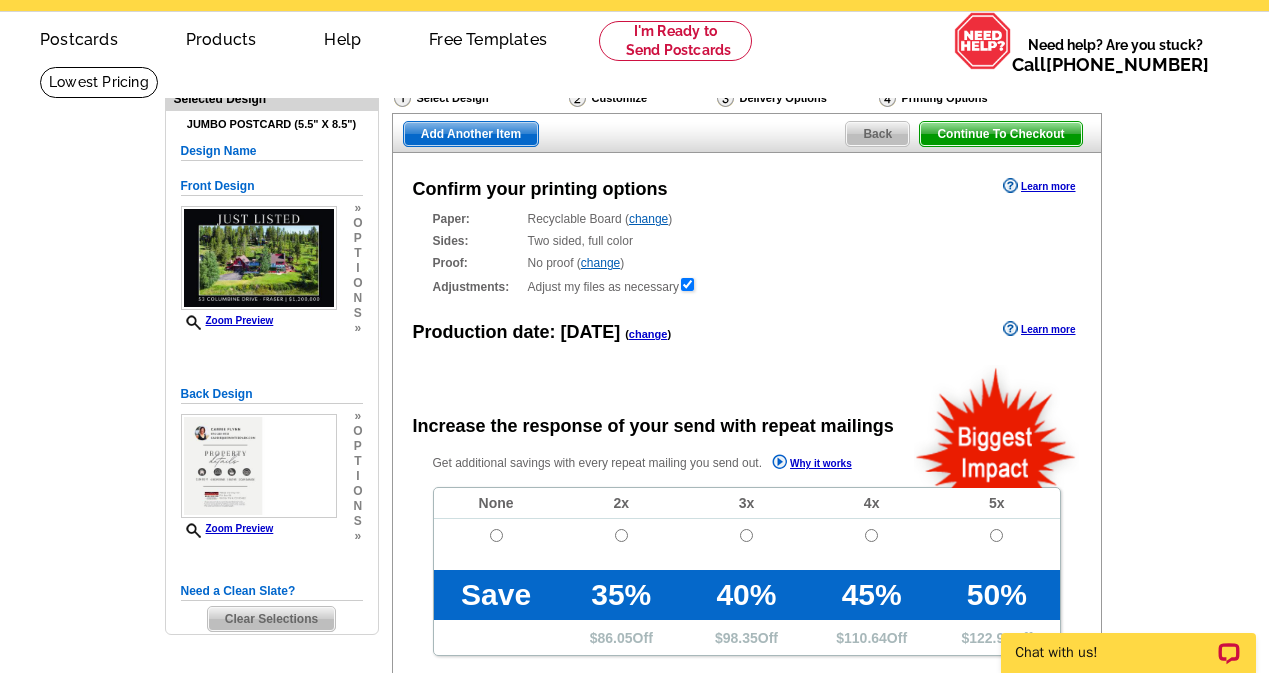 radio on "false" 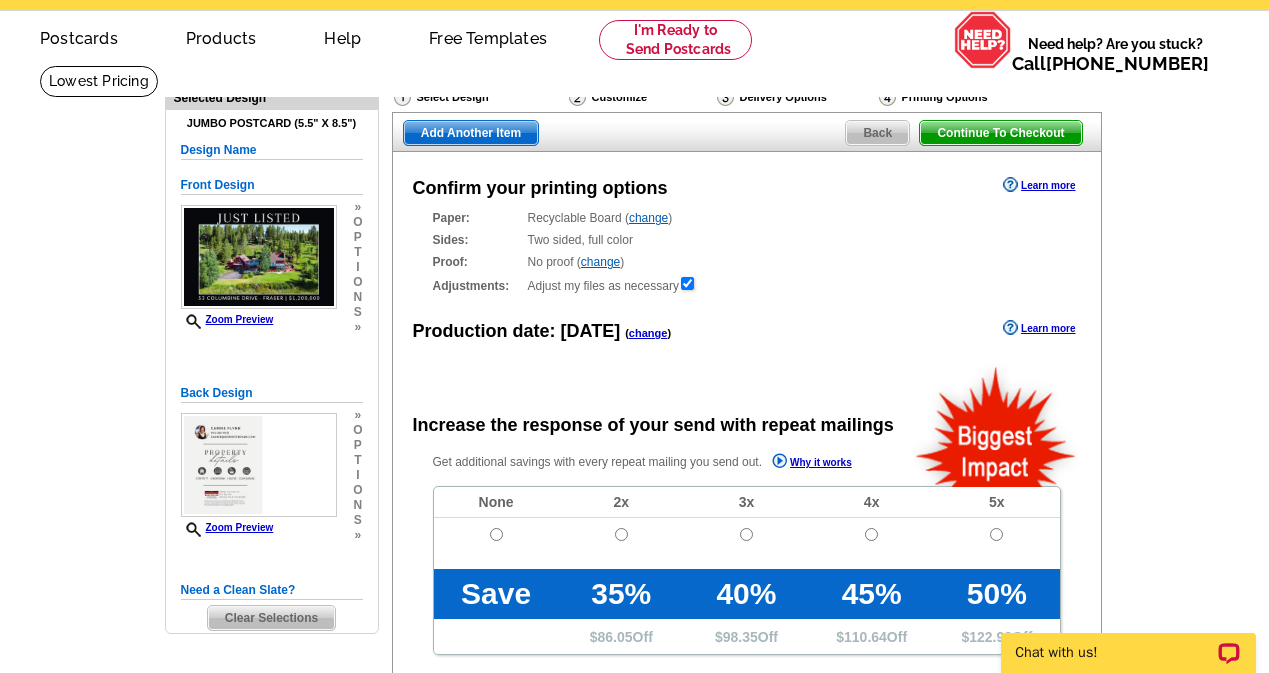 scroll, scrollTop: 0, scrollLeft: 0, axis: both 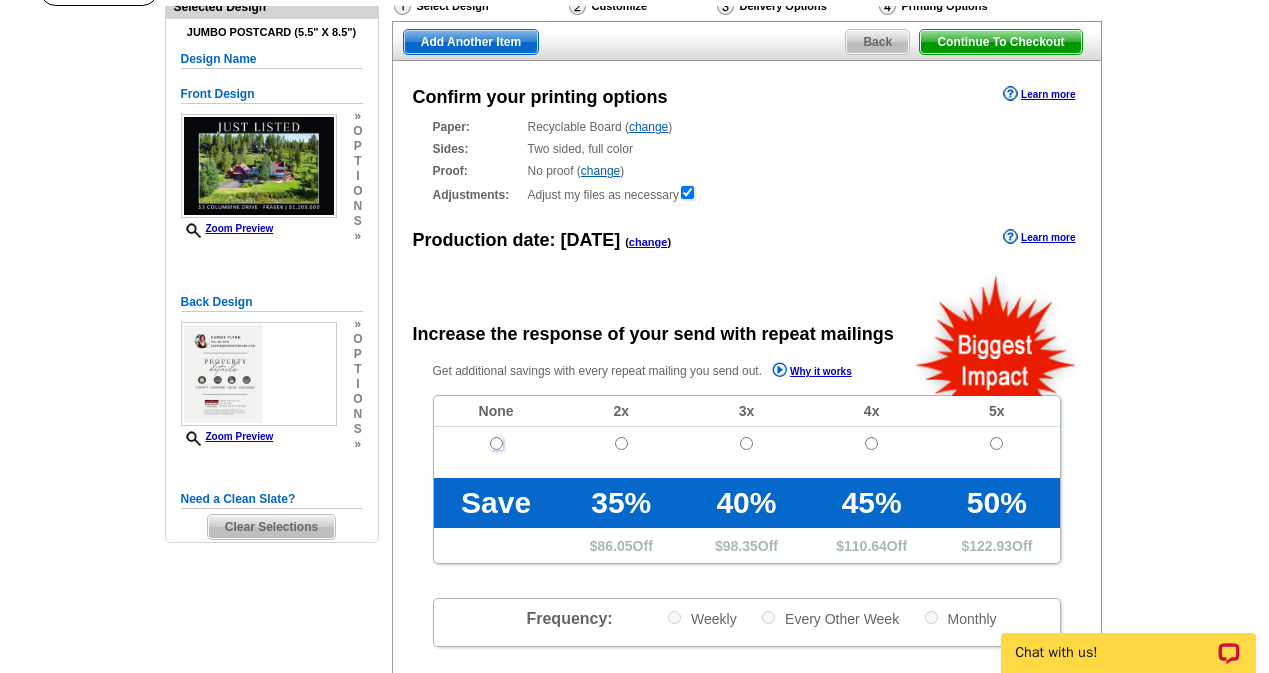 click at bounding box center [496, 443] 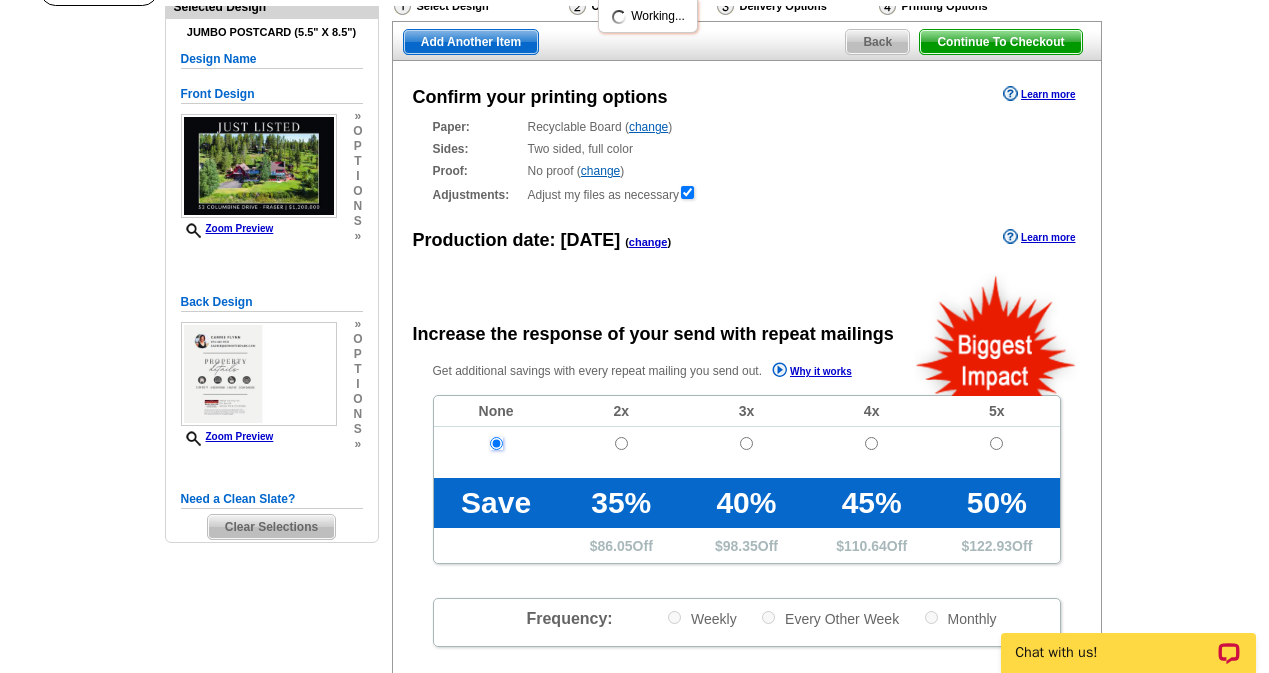 scroll, scrollTop: 806, scrollLeft: 0, axis: vertical 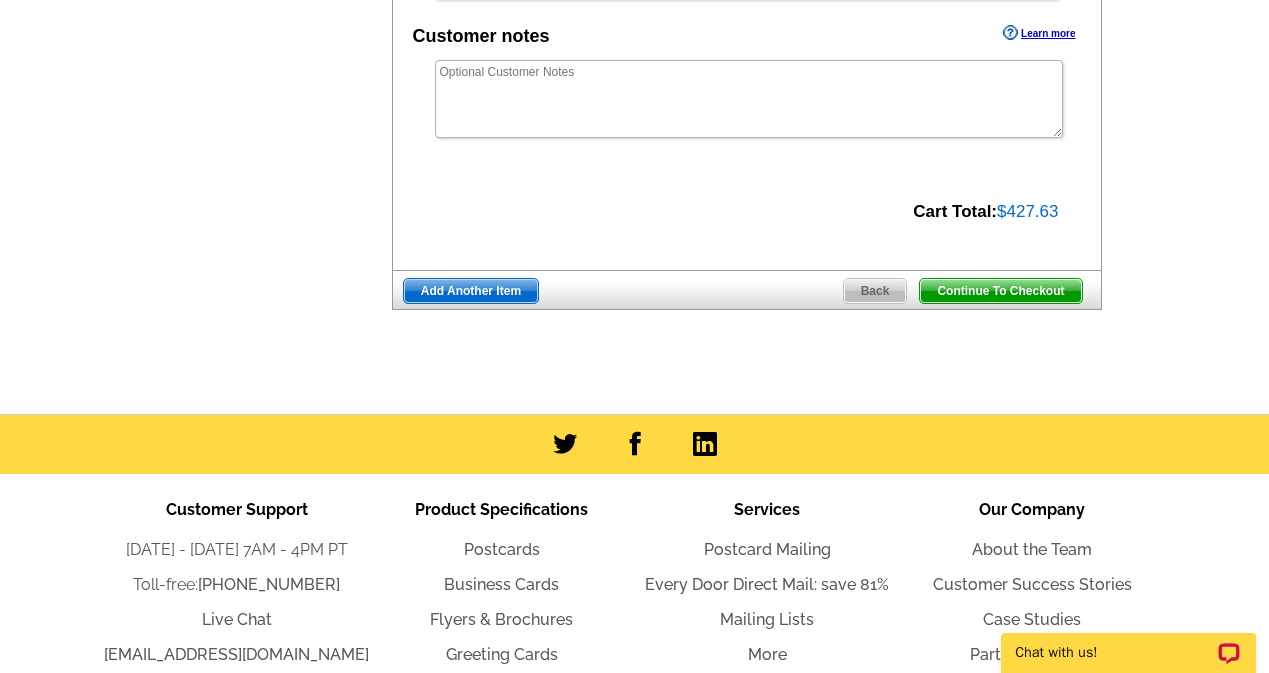 click on "Continue To Checkout" at bounding box center [1000, 291] 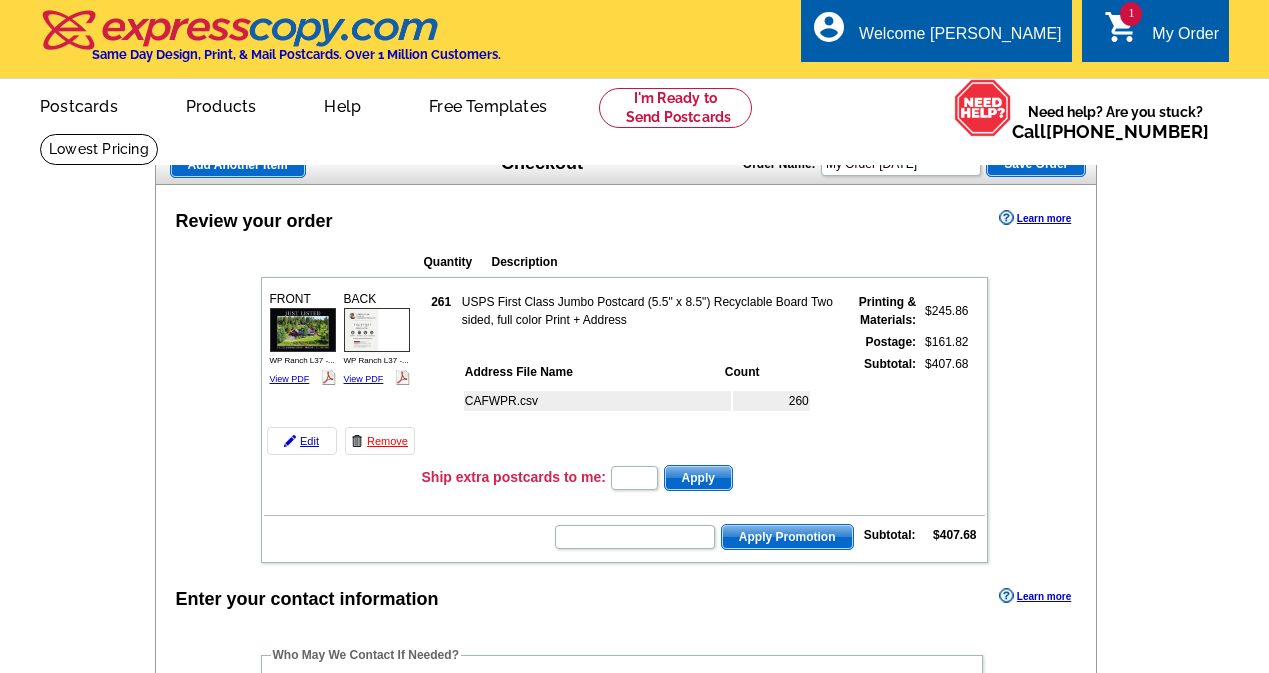 scroll, scrollTop: 0, scrollLeft: 0, axis: both 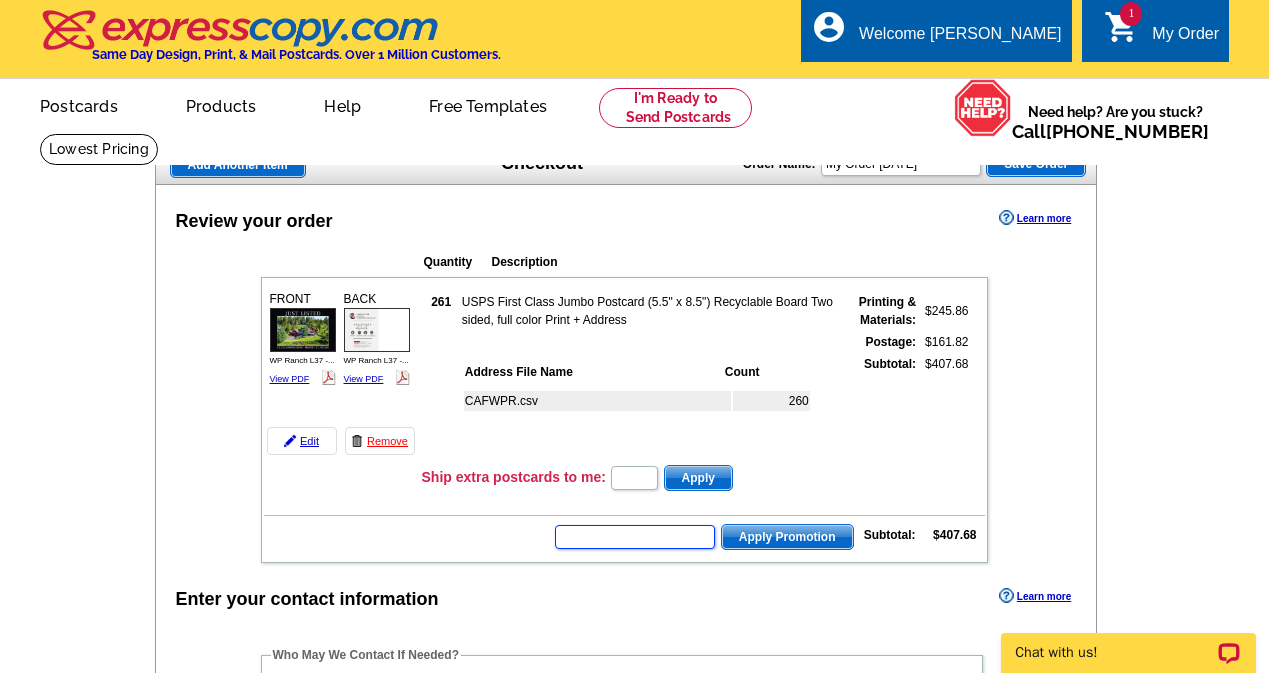 click at bounding box center [635, 537] 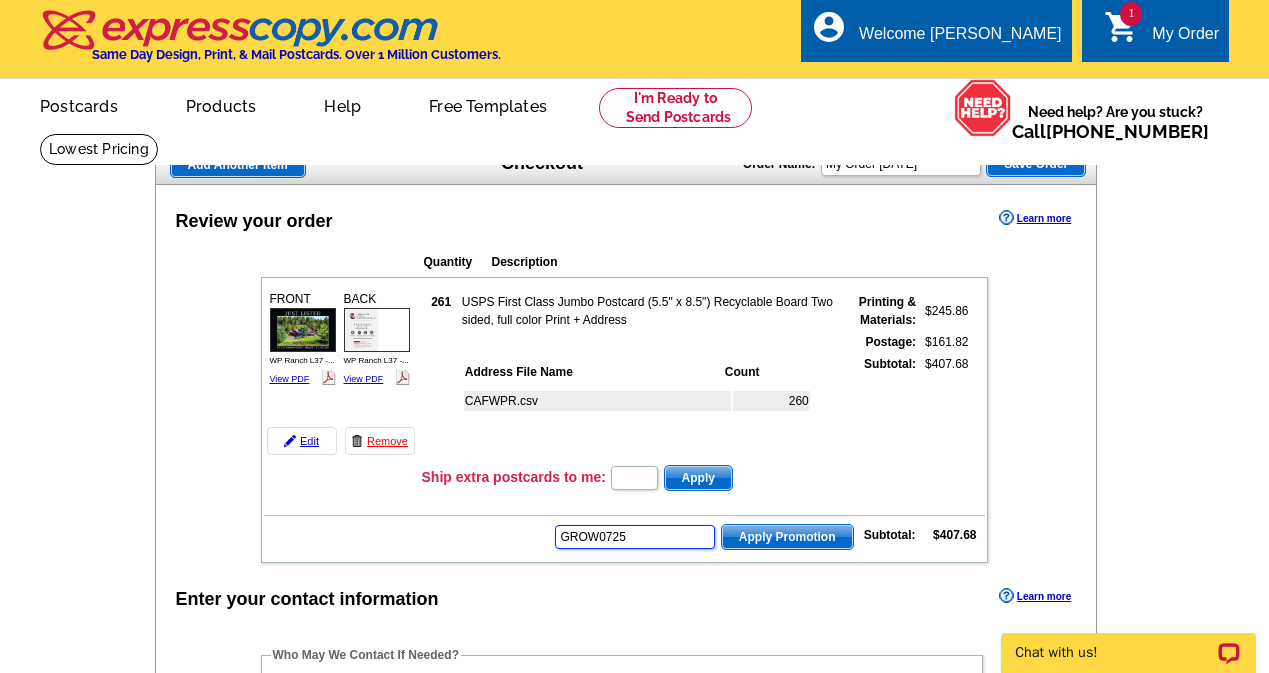 type on "GROW0725" 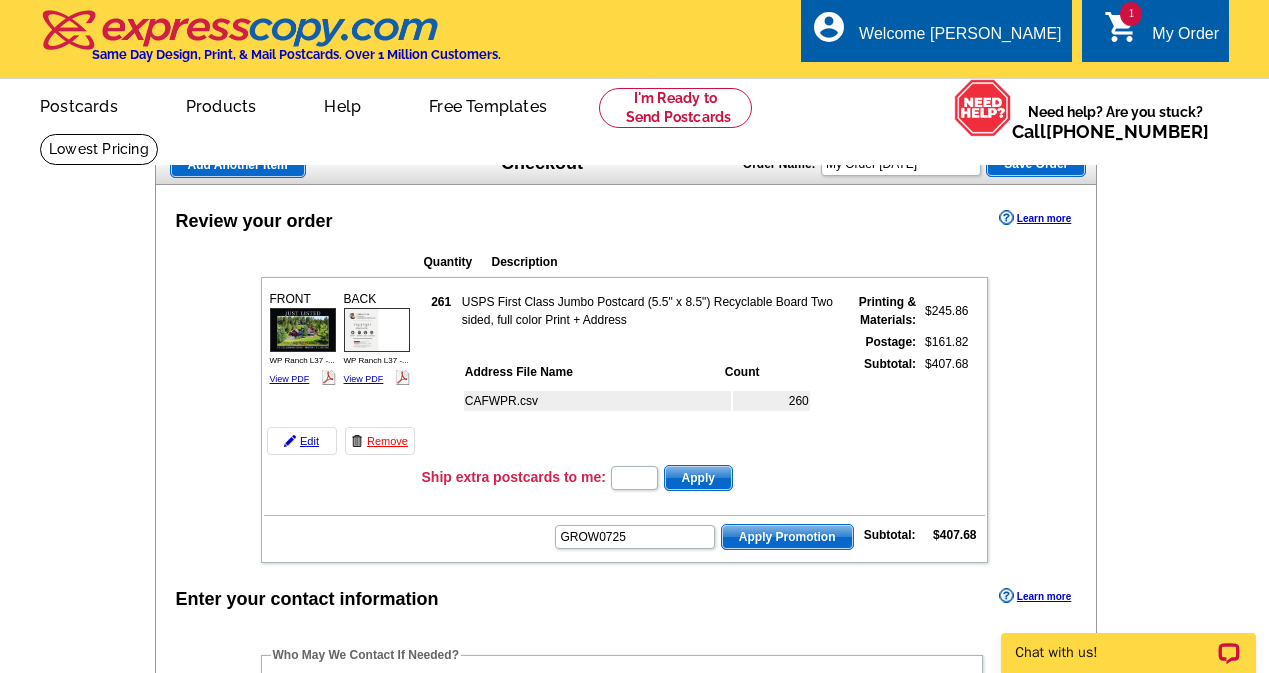 scroll, scrollTop: 0, scrollLeft: 0, axis: both 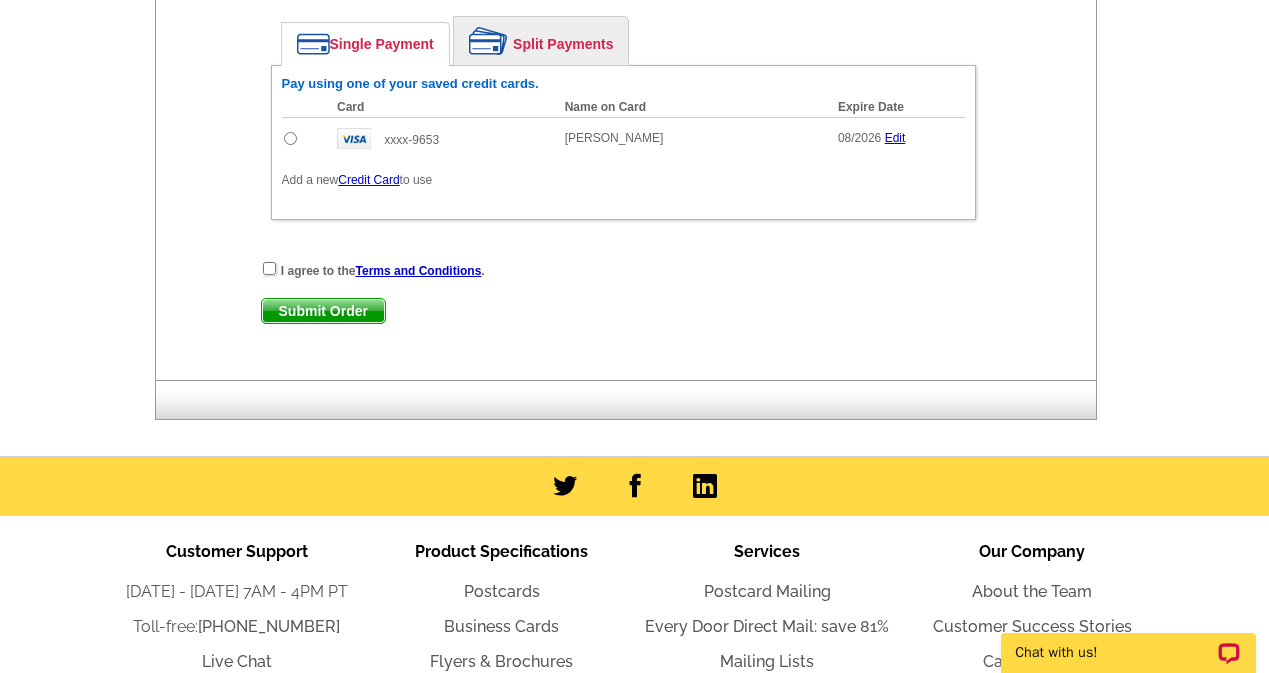 click at bounding box center [305, 138] 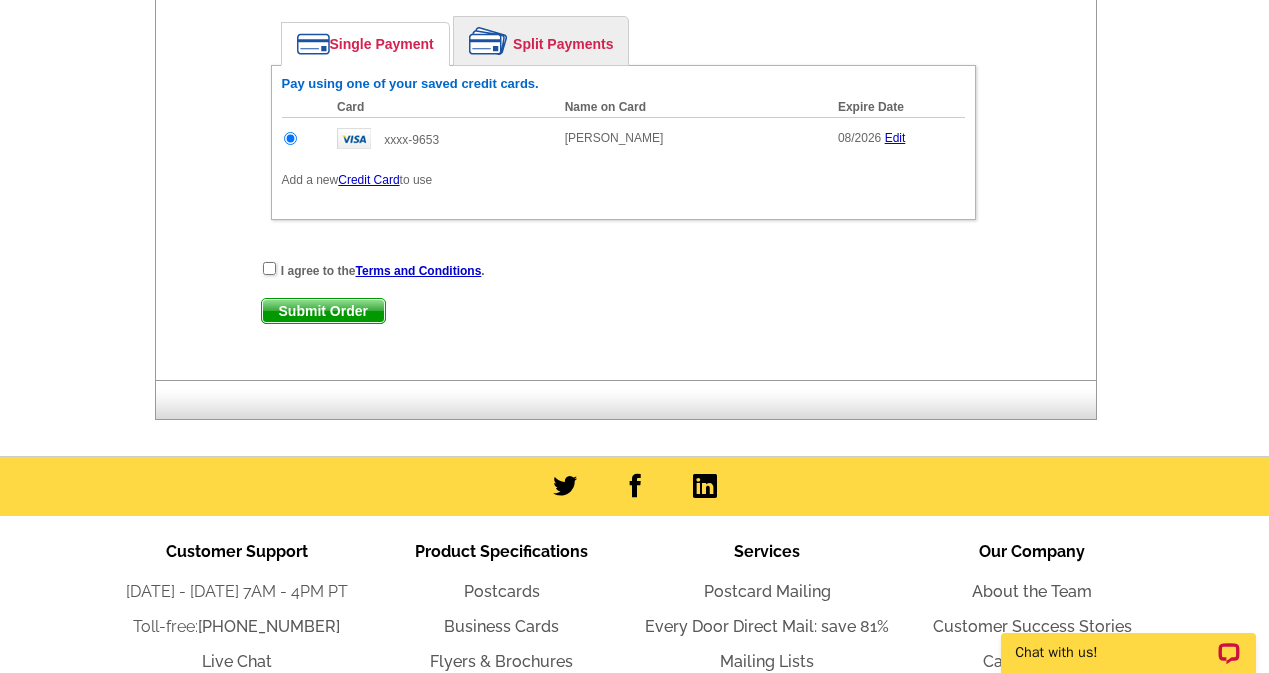 click on "I agree to the
Terms and Conditions
." at bounding box center [623, 270] 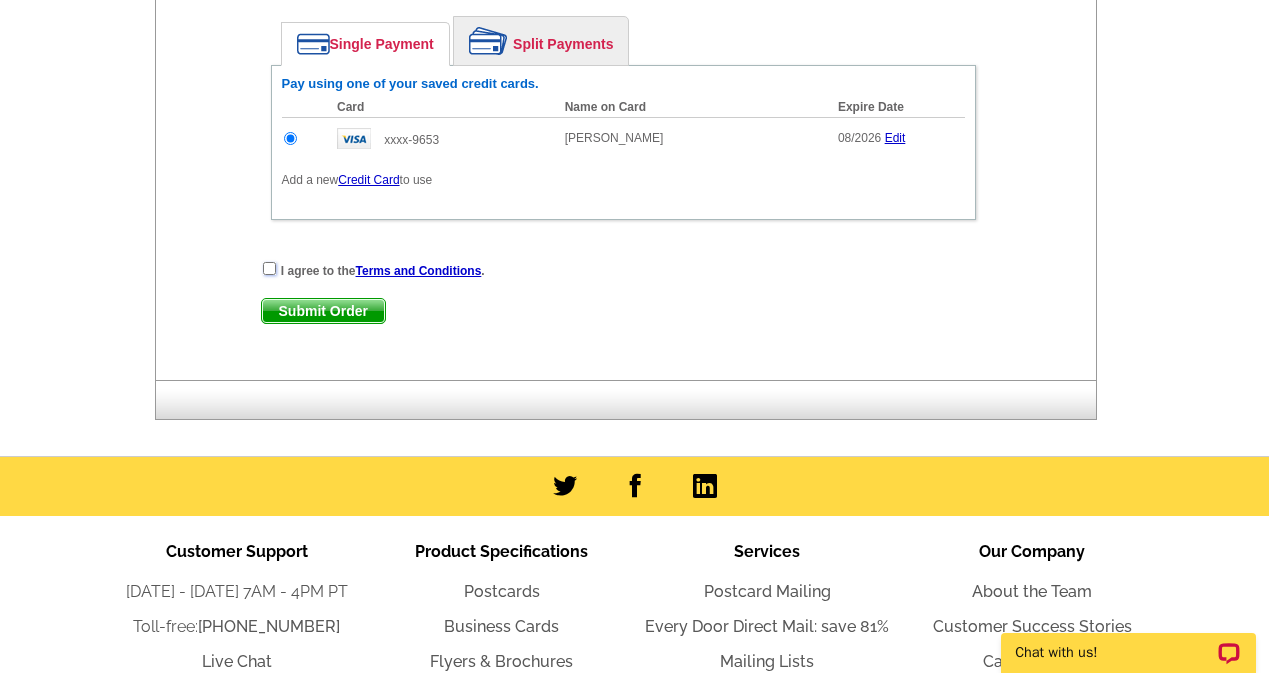 click at bounding box center [269, 268] 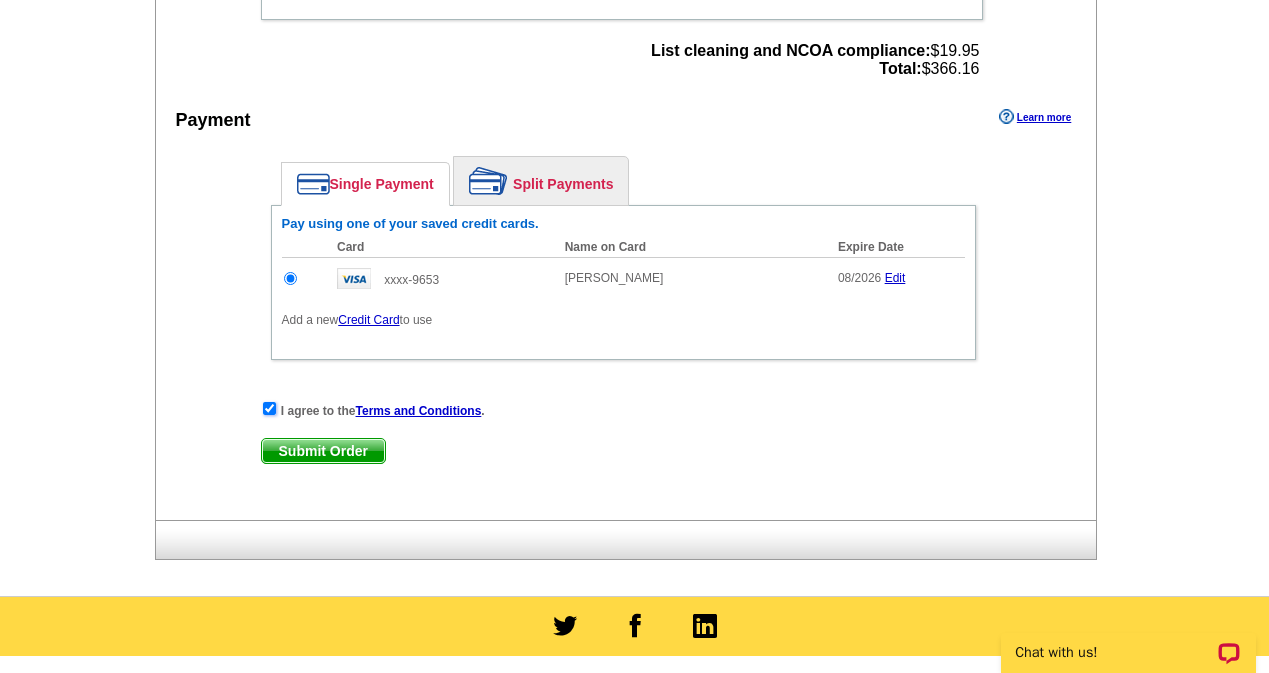 scroll, scrollTop: 866, scrollLeft: 0, axis: vertical 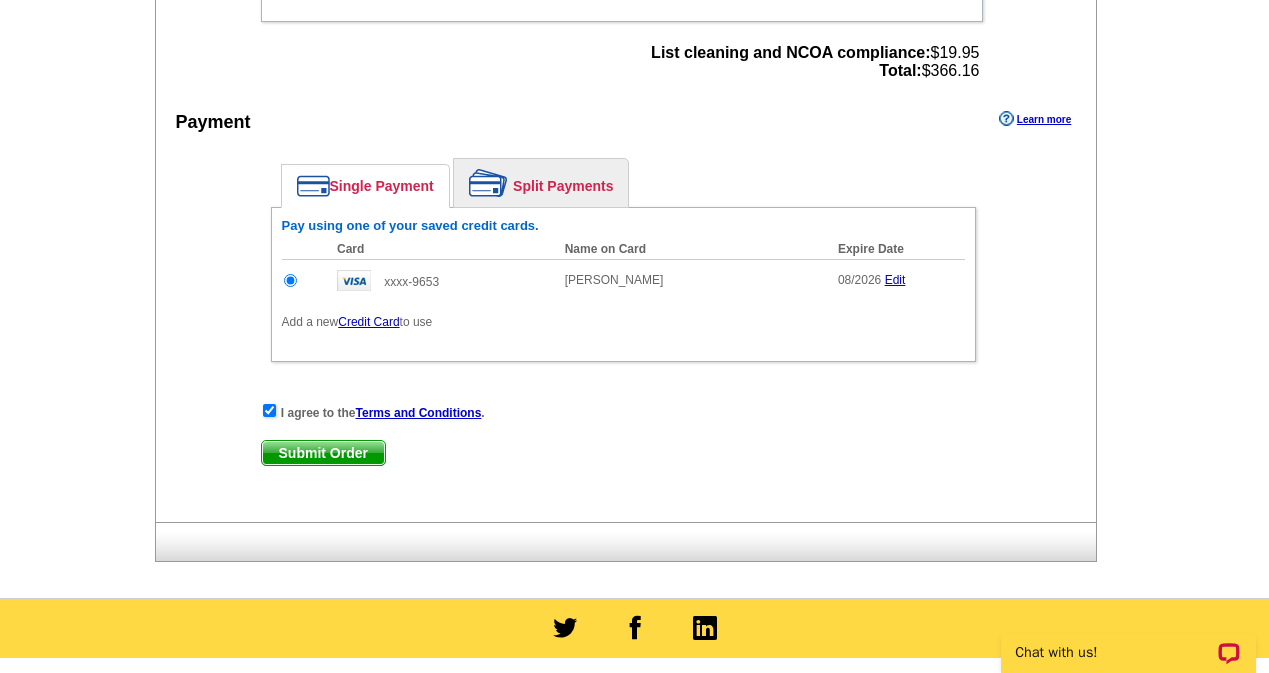 click on "Submit Order" at bounding box center (323, 453) 